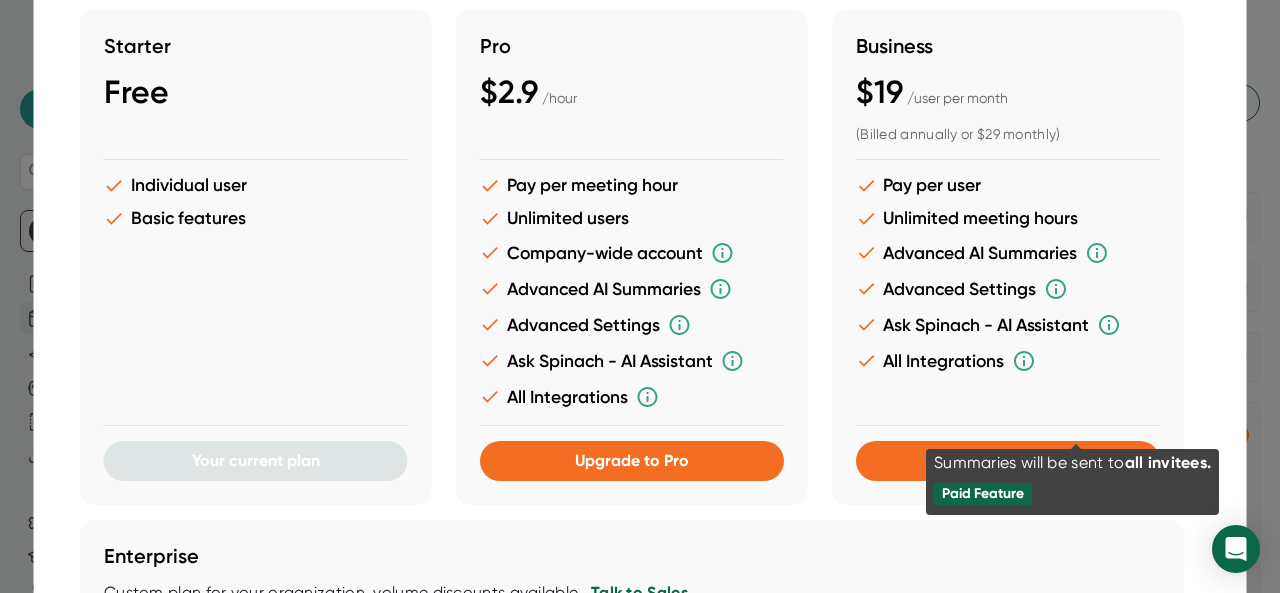 scroll, scrollTop: 0, scrollLeft: 0, axis: both 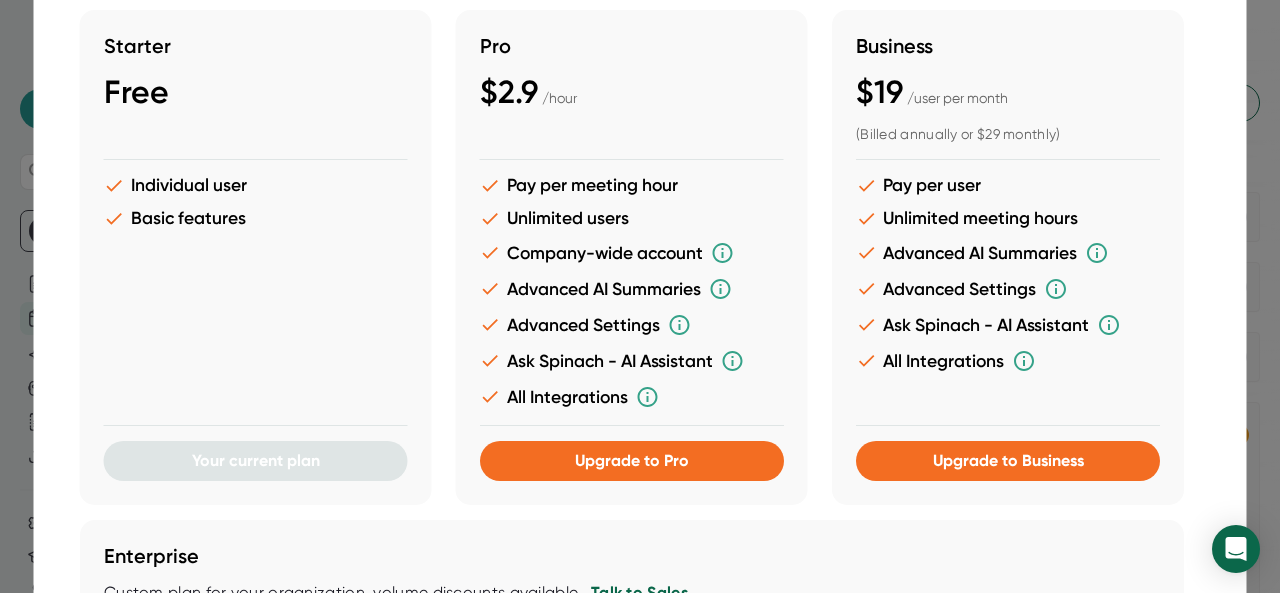 drag, startPoint x: 981, startPoint y: 471, endPoint x: 1098, endPoint y: 175, distance: 318.28445 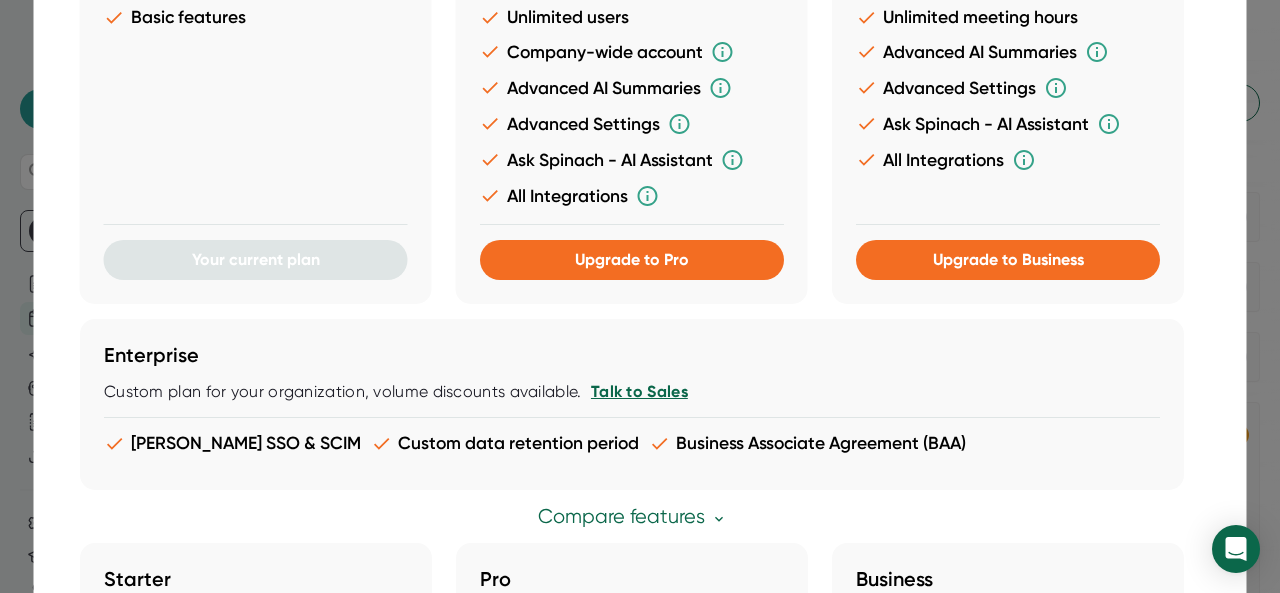 scroll, scrollTop: 100, scrollLeft: 0, axis: vertical 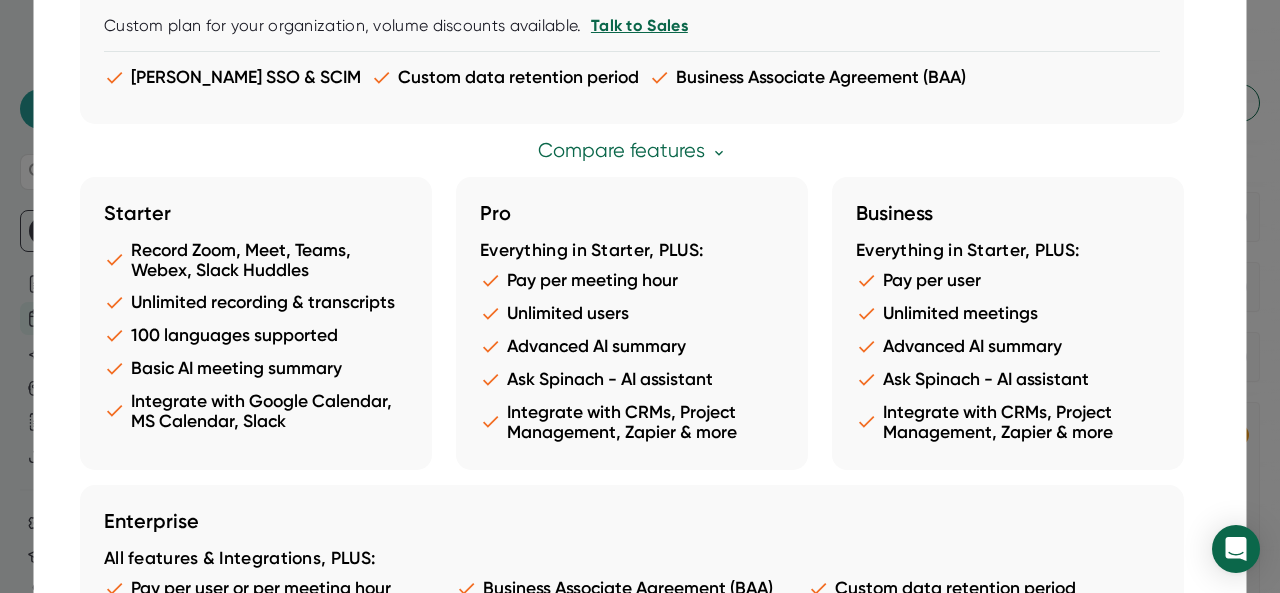 drag, startPoint x: 6, startPoint y: 68, endPoint x: 4, endPoint y: 80, distance: 12.165525 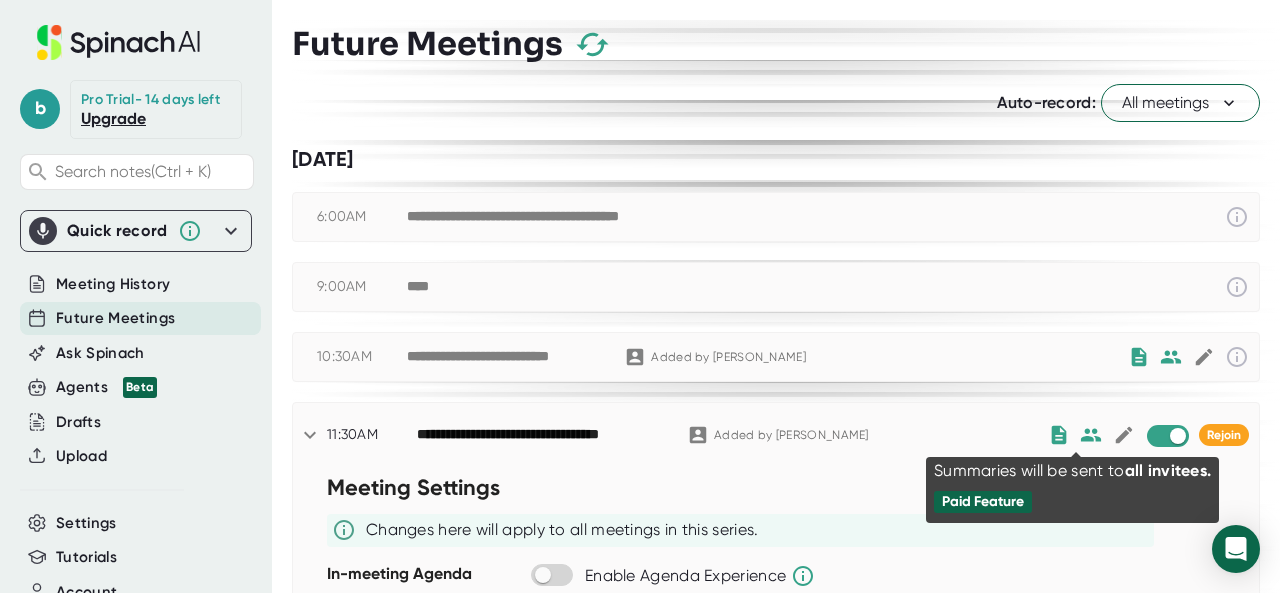 click 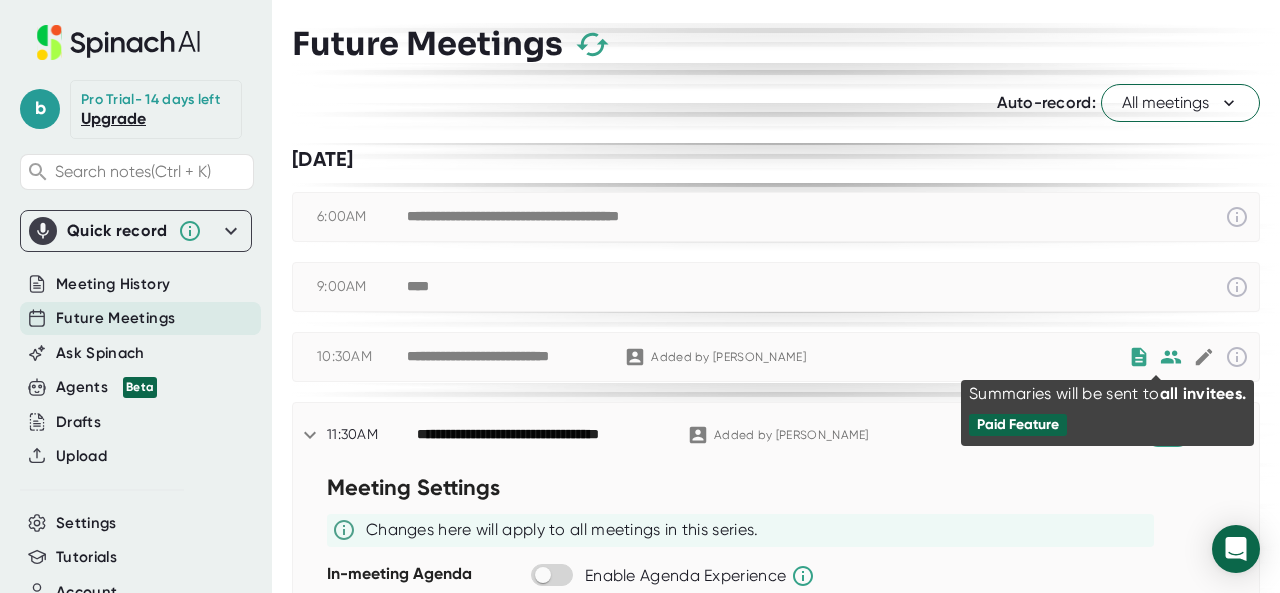 click 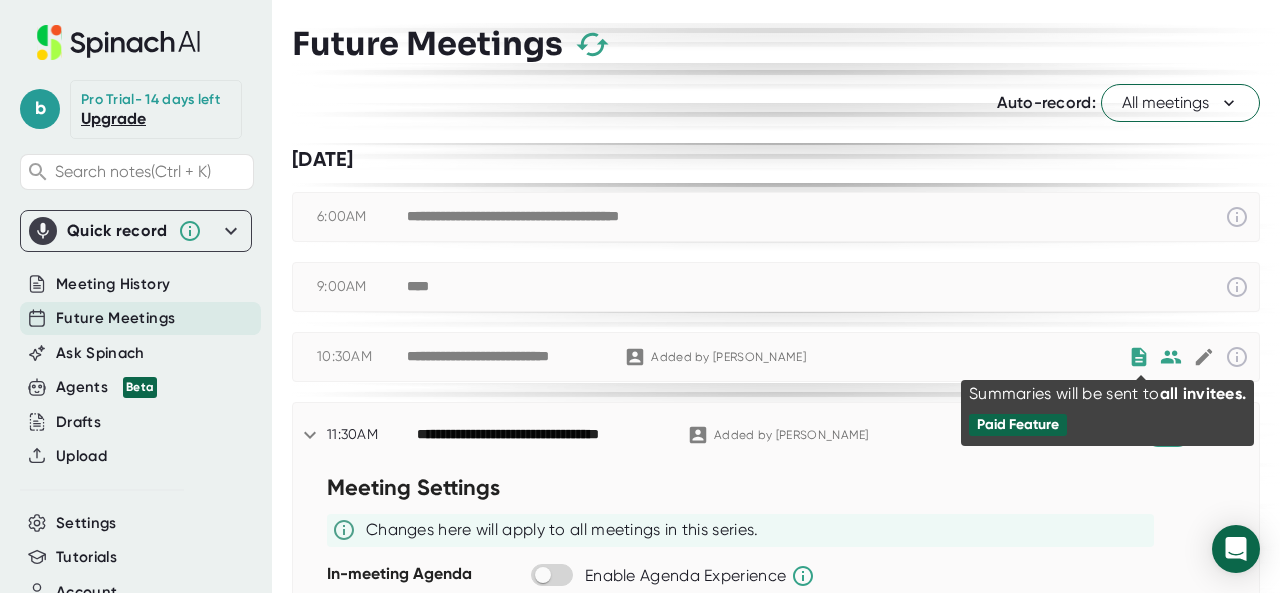 click 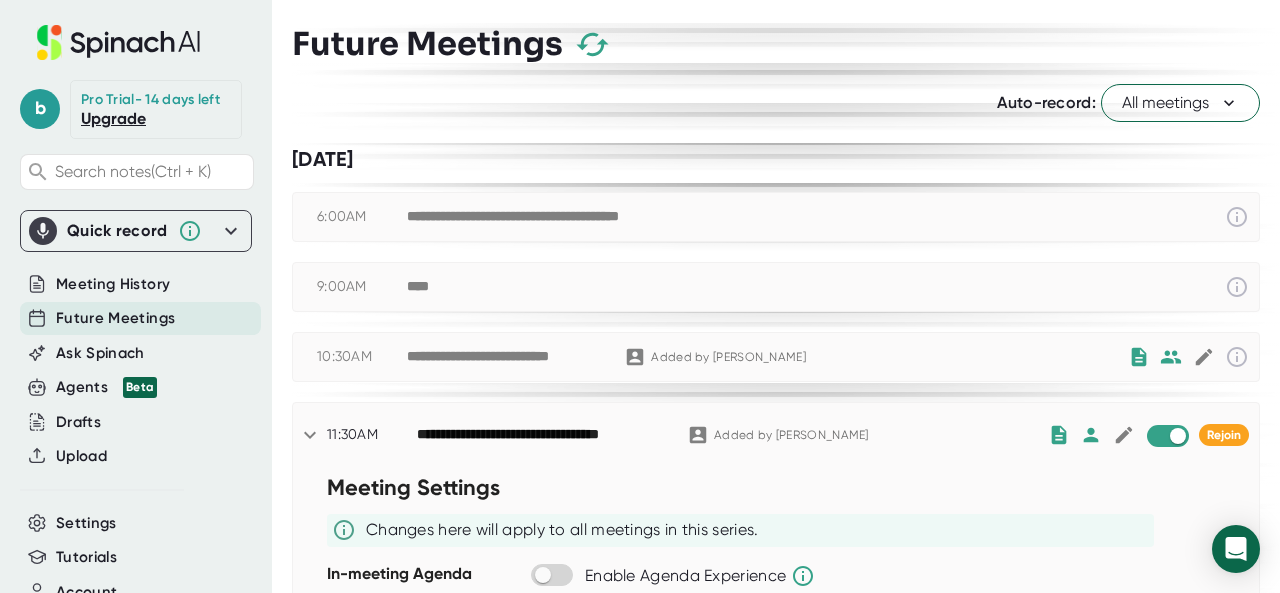 click on "Meeting Settings Changes here will apply to all meetings in this series. In-meeting Agenda Enable Agenda Experience Summary Template Use this template for this meeting:  Standup Action Items Key Decisions Blockers Celebrations Plans and Progress Workstreams Language Settings Select the language for your summary output English Edit Summary Edit summaries before they publish Summary access Dashboard and Emails: Just the Spinach Host ([PERSON_NAME][EMAIL_ADDRESS][PERSON_NAME][DOMAIN_NAME]) Manage Additional Recipients (0) Slack Settings Connect" at bounding box center (776, 752) 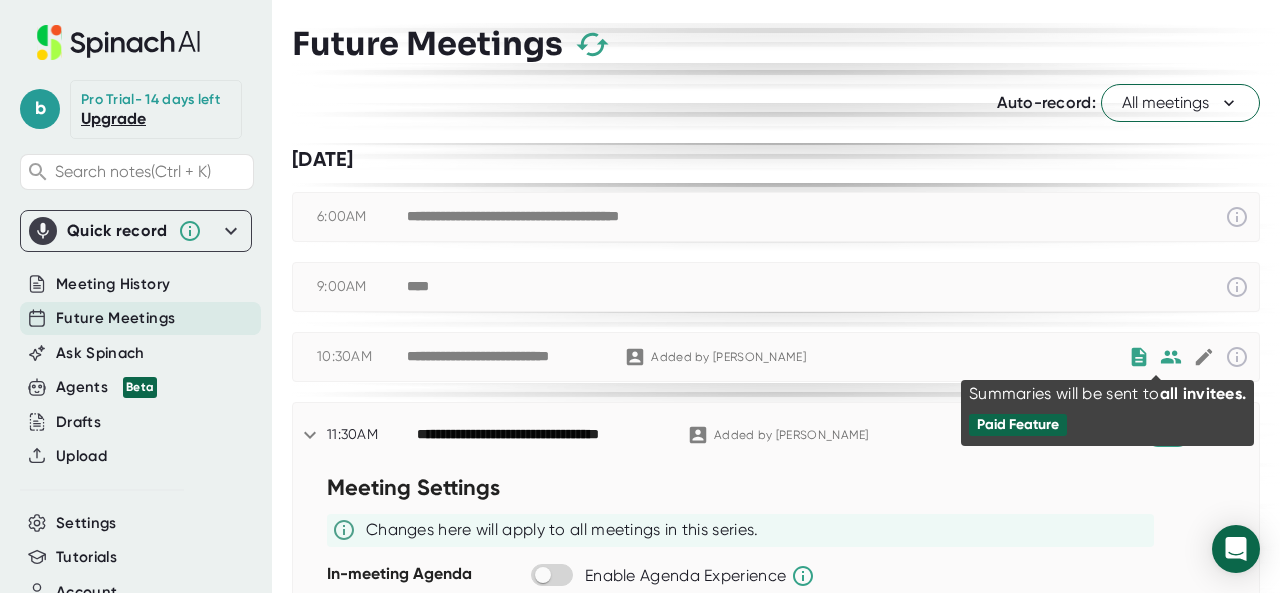 click 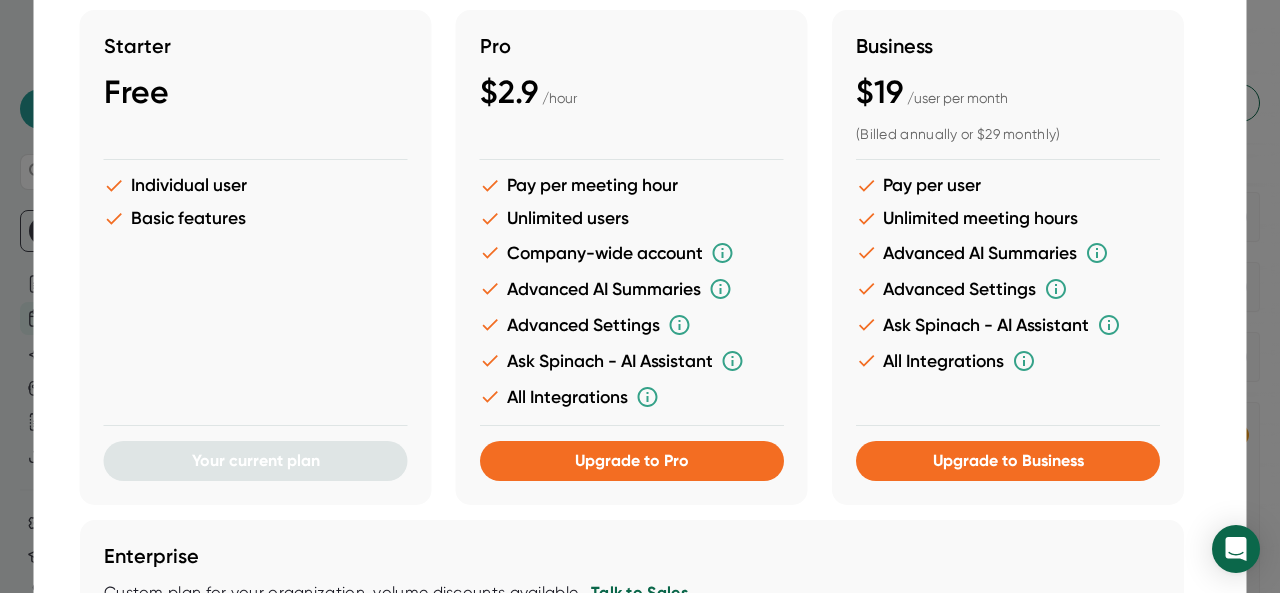 click at bounding box center (640, 296) 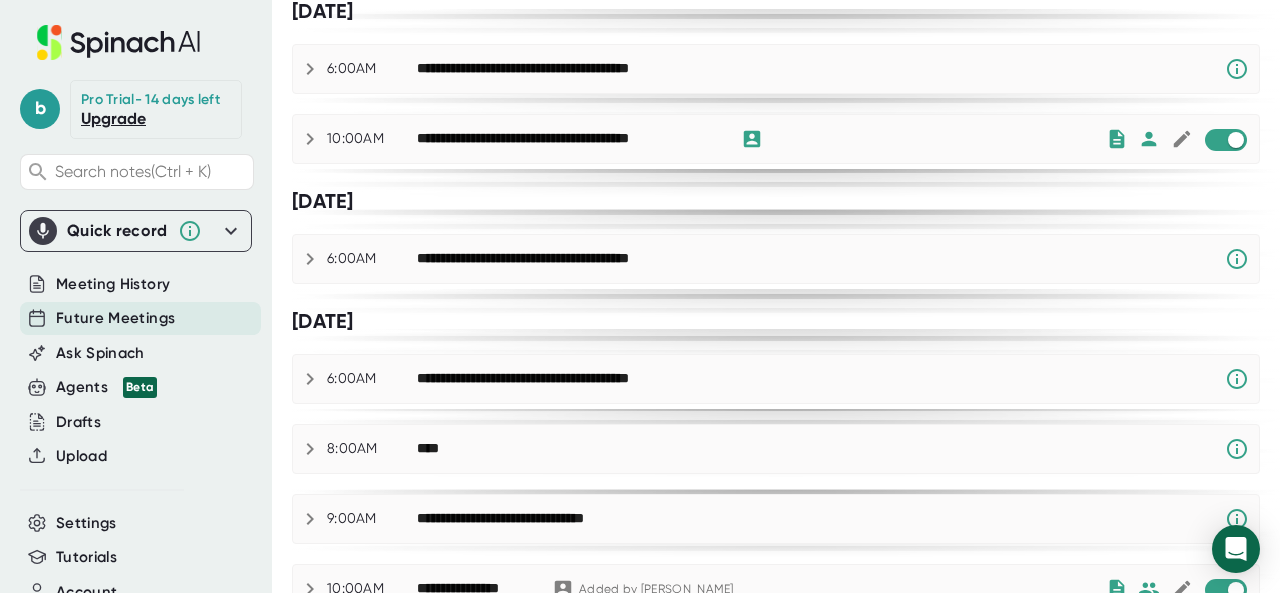 scroll, scrollTop: 1200, scrollLeft: 0, axis: vertical 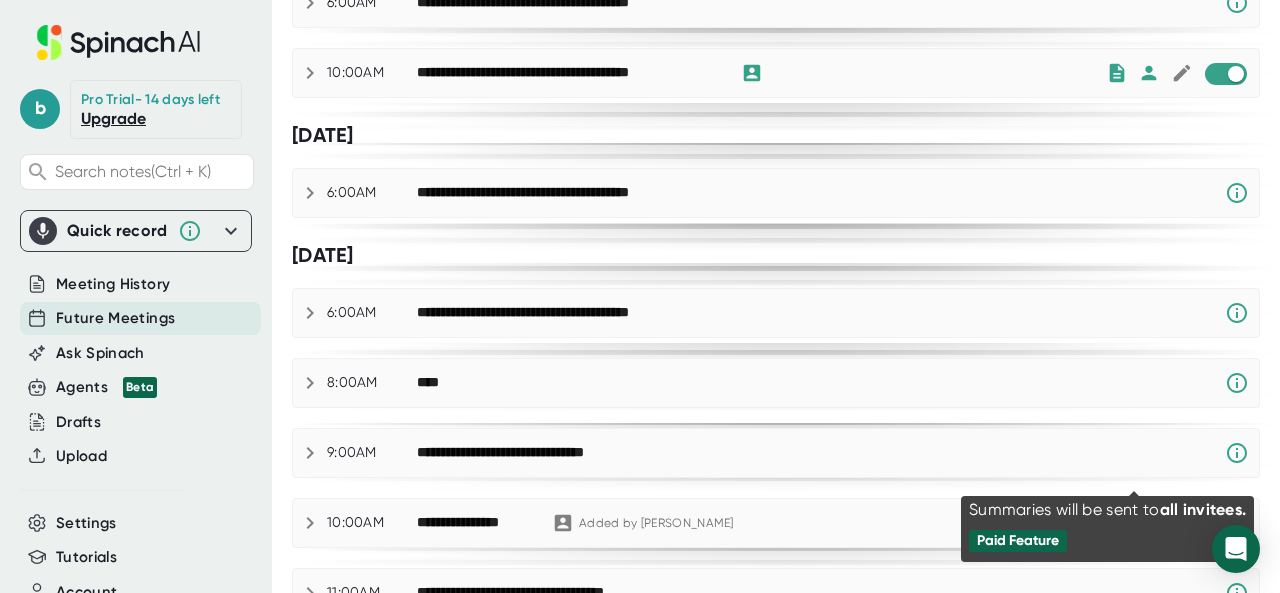 click 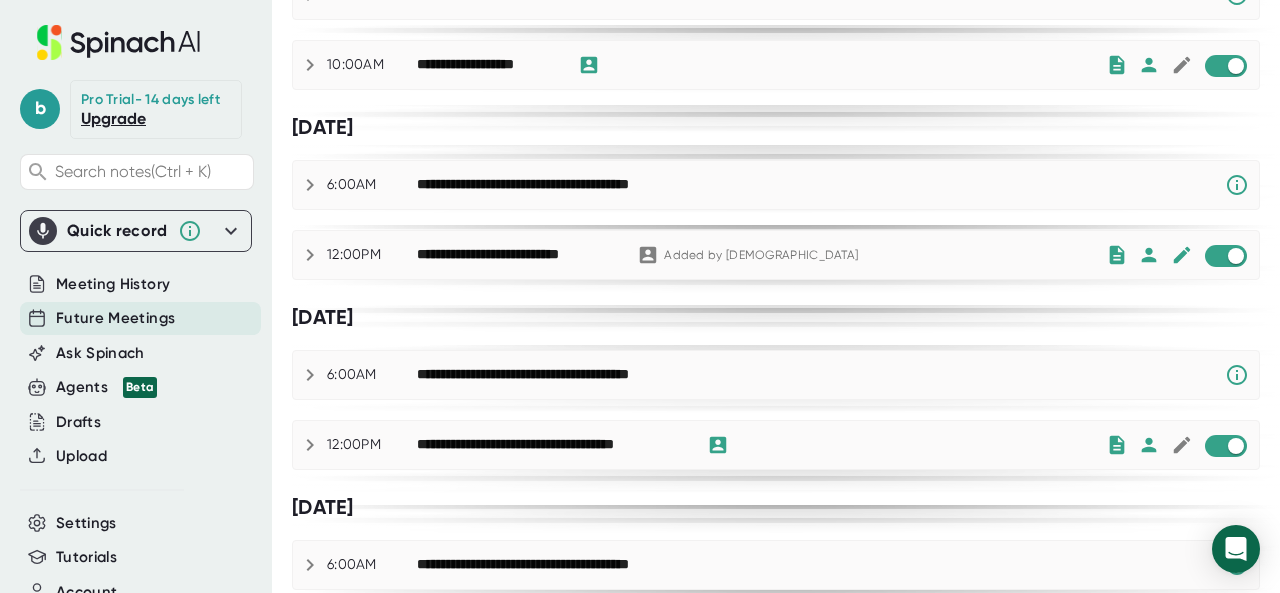 scroll, scrollTop: 1930, scrollLeft: 0, axis: vertical 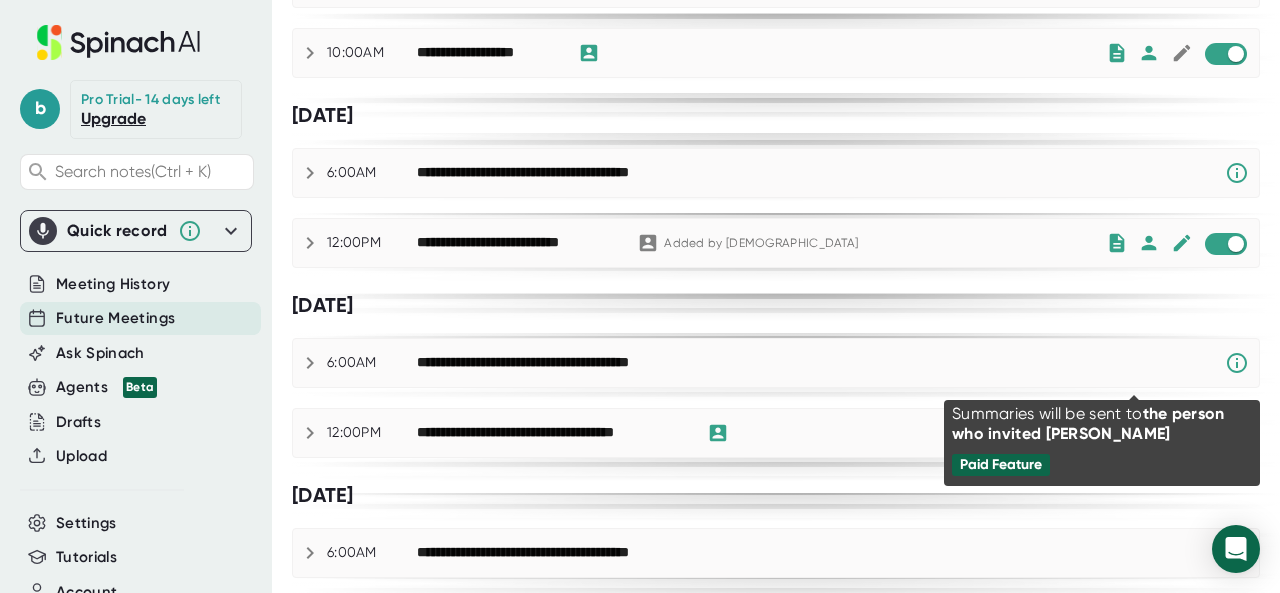 click 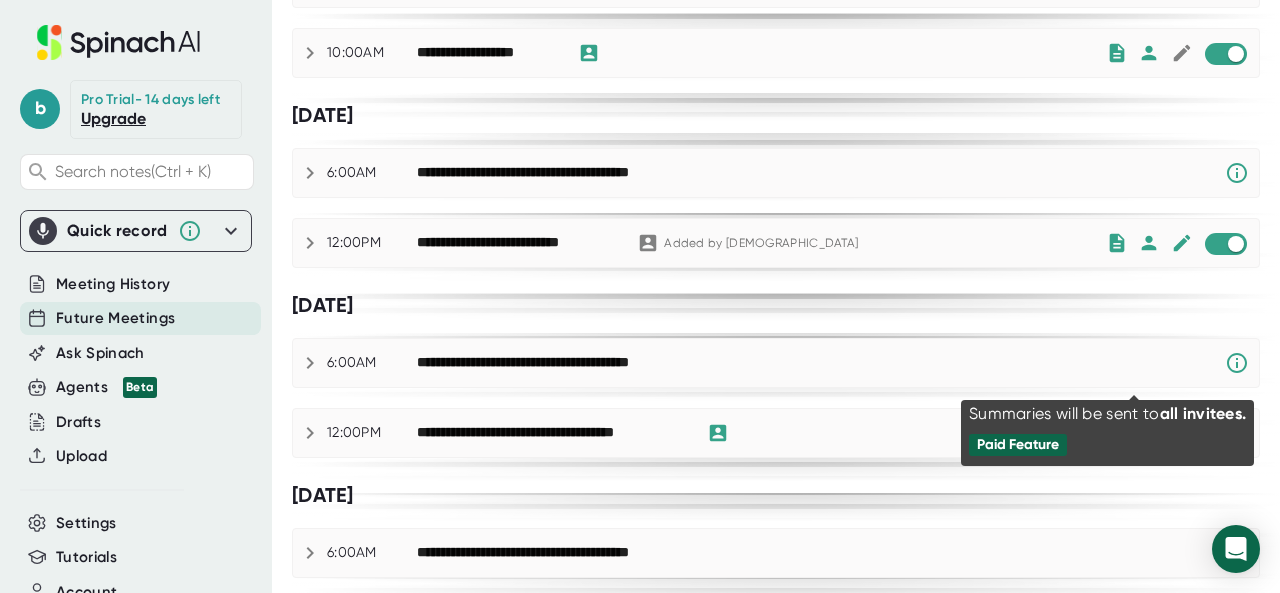 click 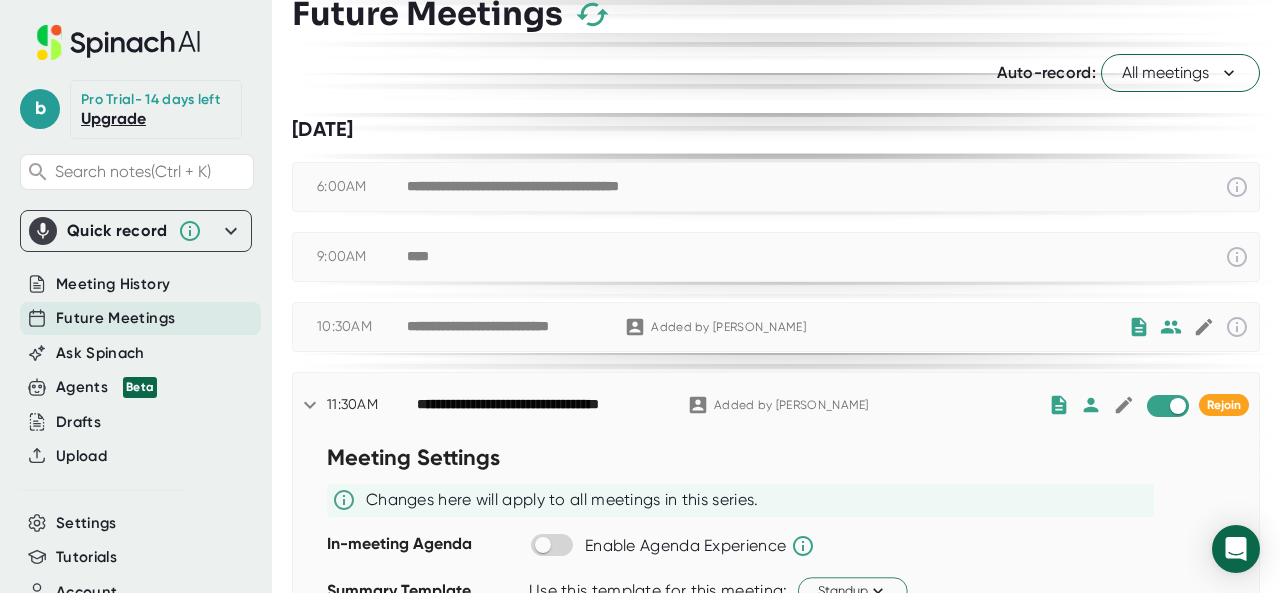 scroll, scrollTop: 0, scrollLeft: 0, axis: both 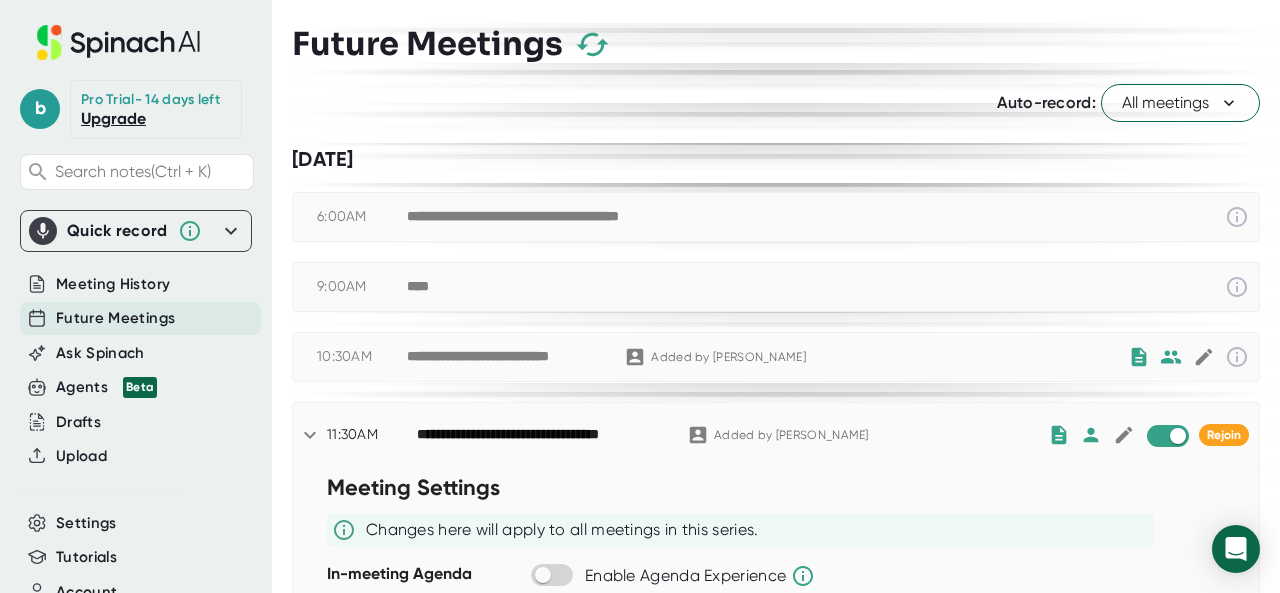 click at bounding box center [1155, 357] 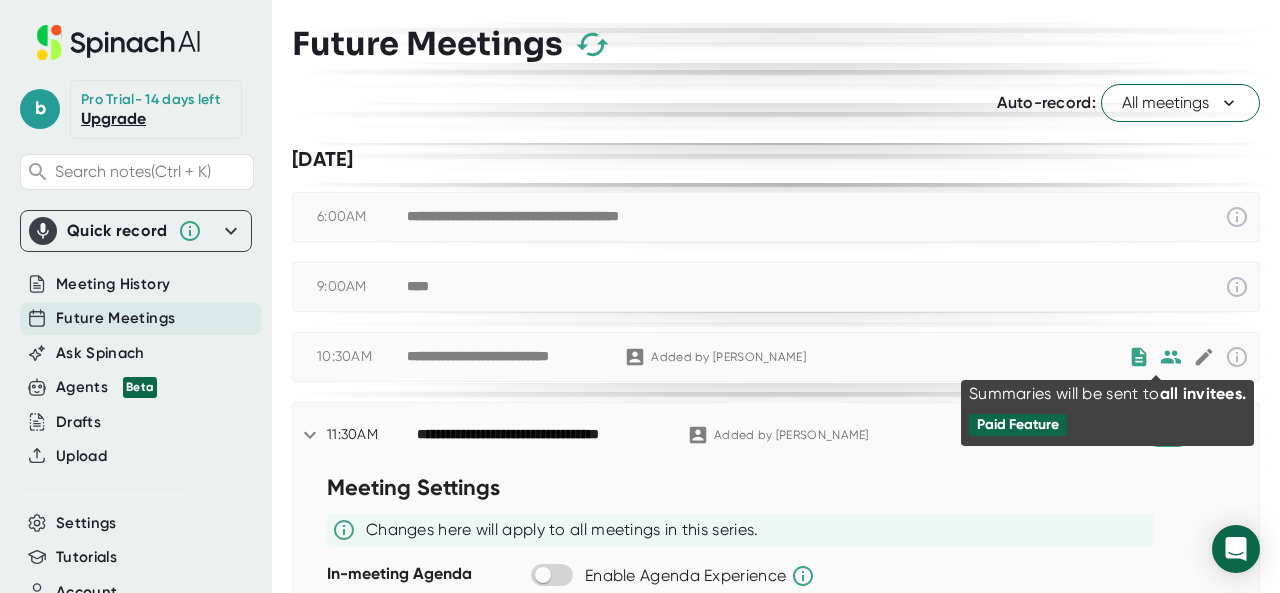 drag, startPoint x: 1165, startPoint y: 352, endPoint x: 1154, endPoint y: 361, distance: 14.21267 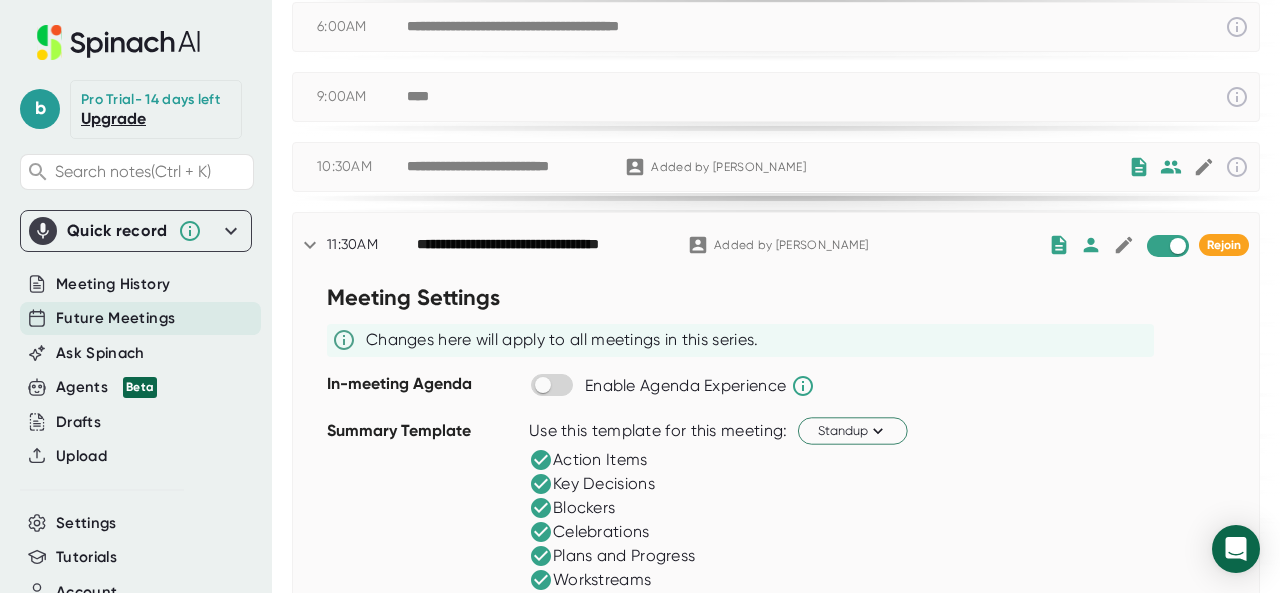scroll, scrollTop: 0, scrollLeft: 0, axis: both 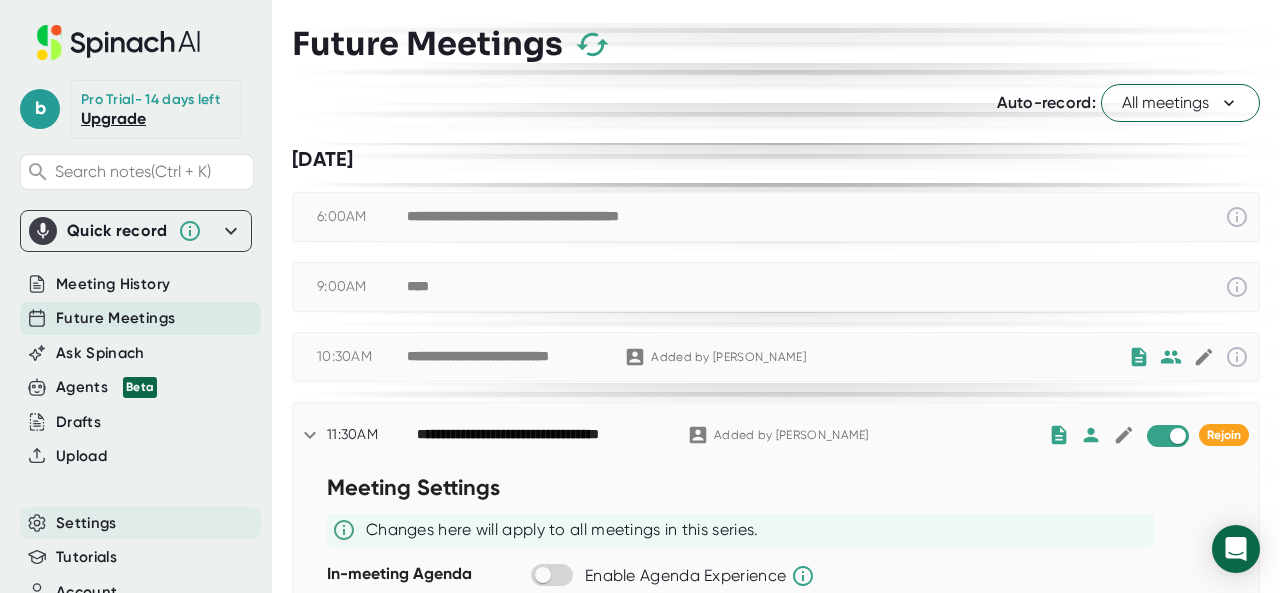 click on "Settings" at bounding box center (86, 523) 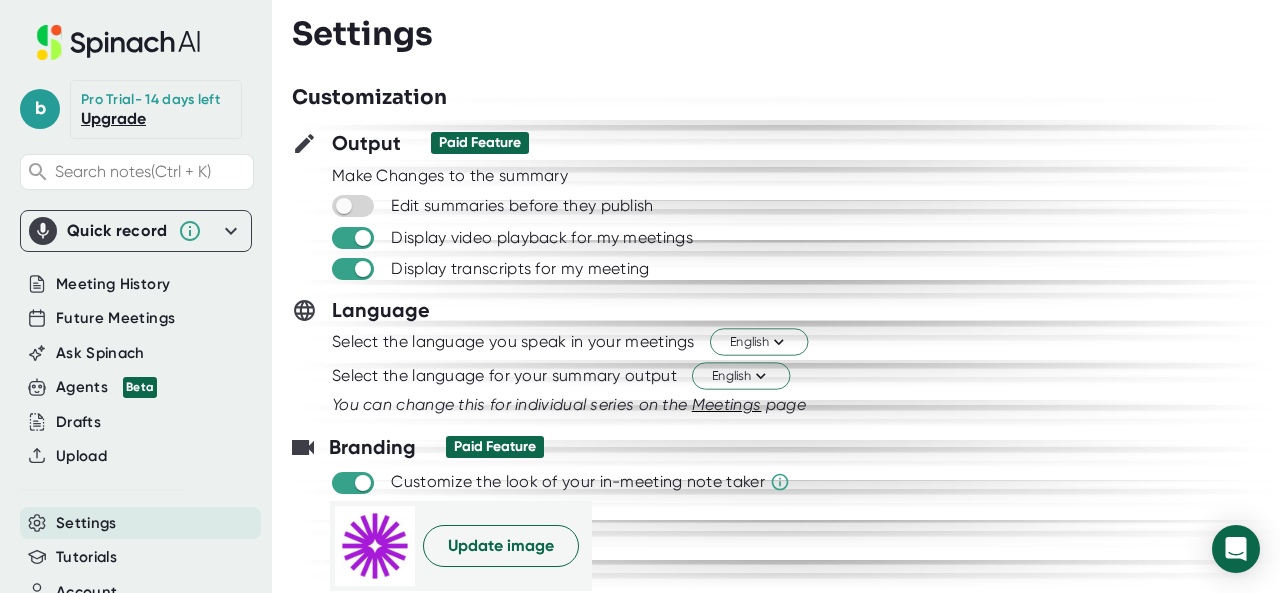 scroll, scrollTop: 0, scrollLeft: 0, axis: both 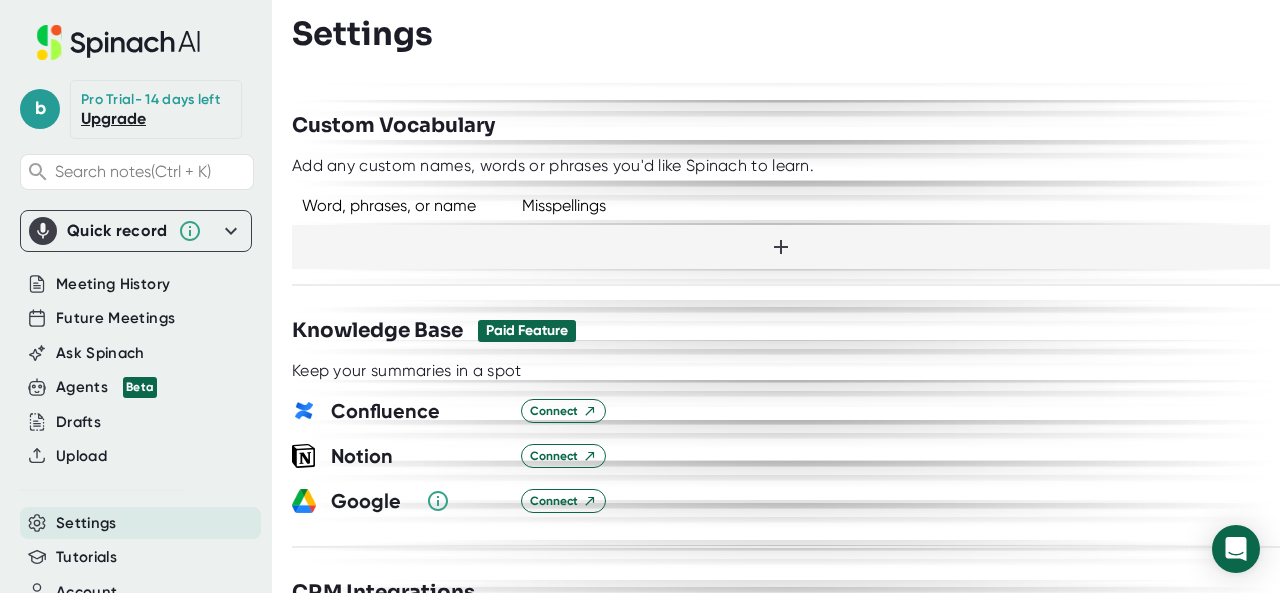 drag, startPoint x: 569, startPoint y: 533, endPoint x: 0, endPoint y: -31, distance: 801.1598 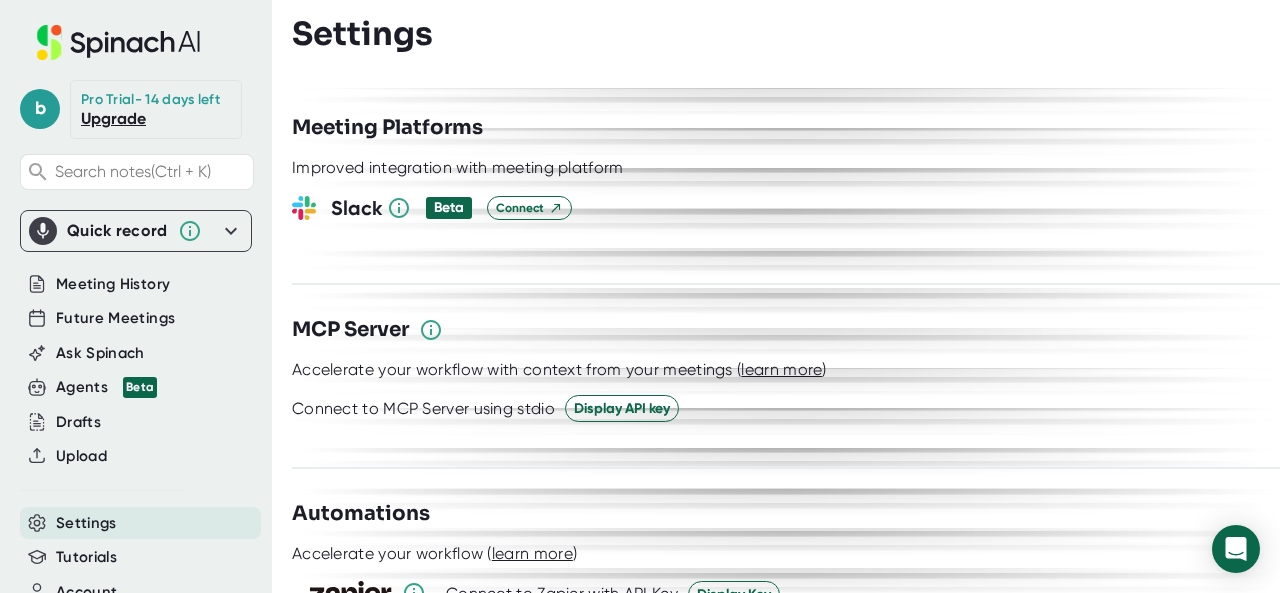 scroll, scrollTop: 2600, scrollLeft: 0, axis: vertical 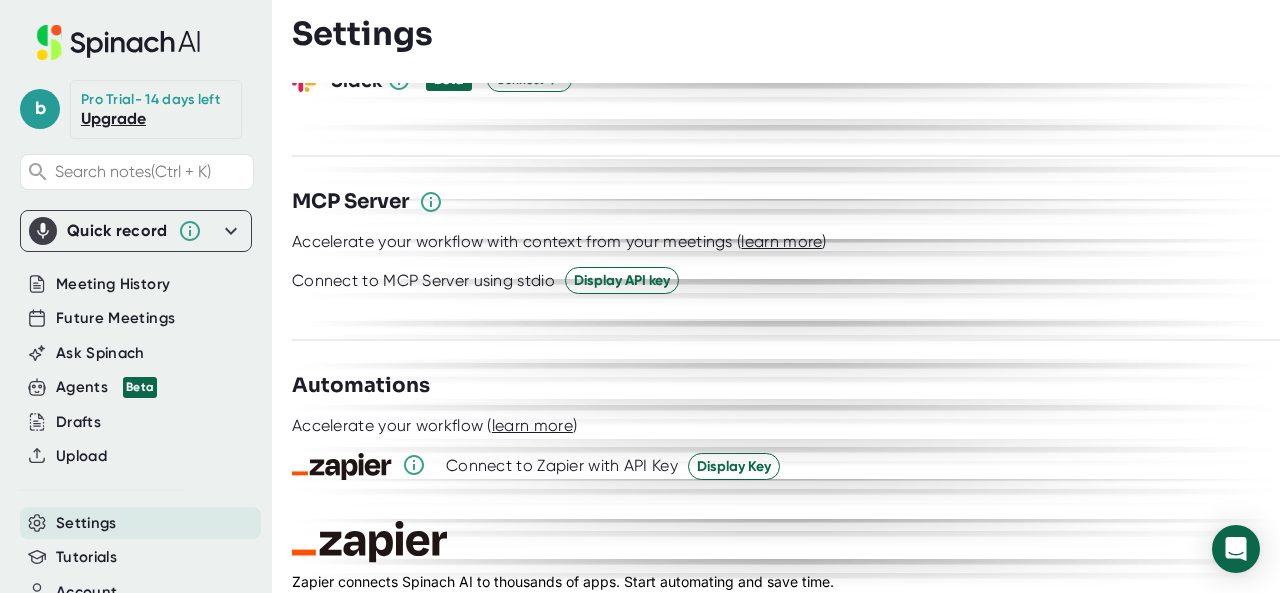 click 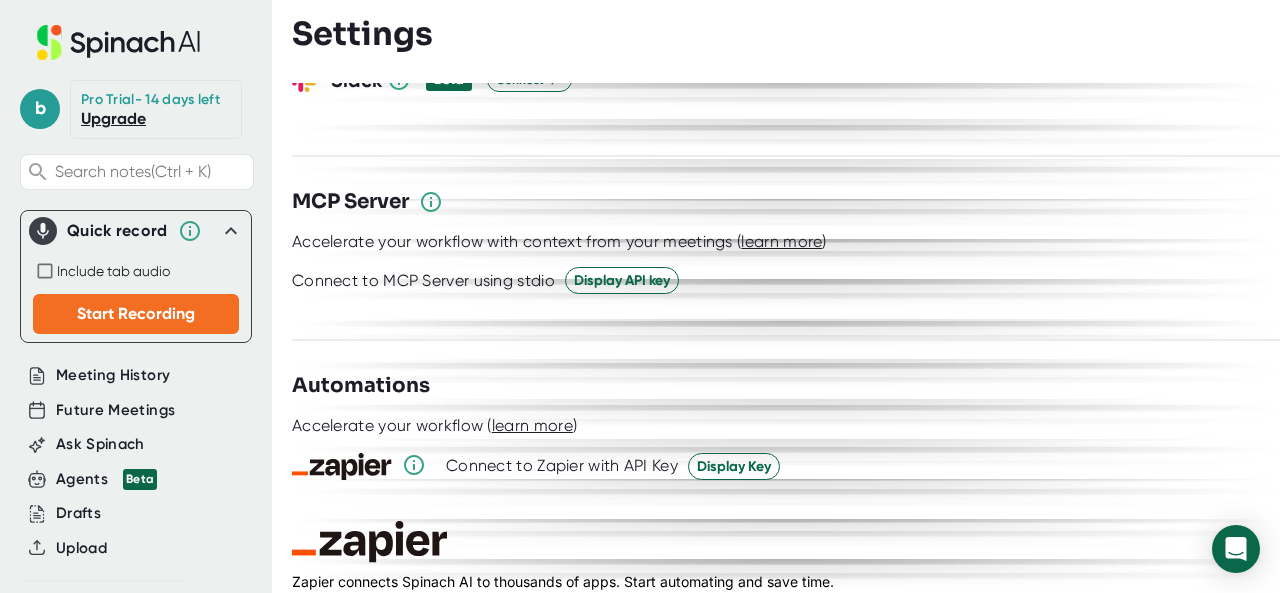 click 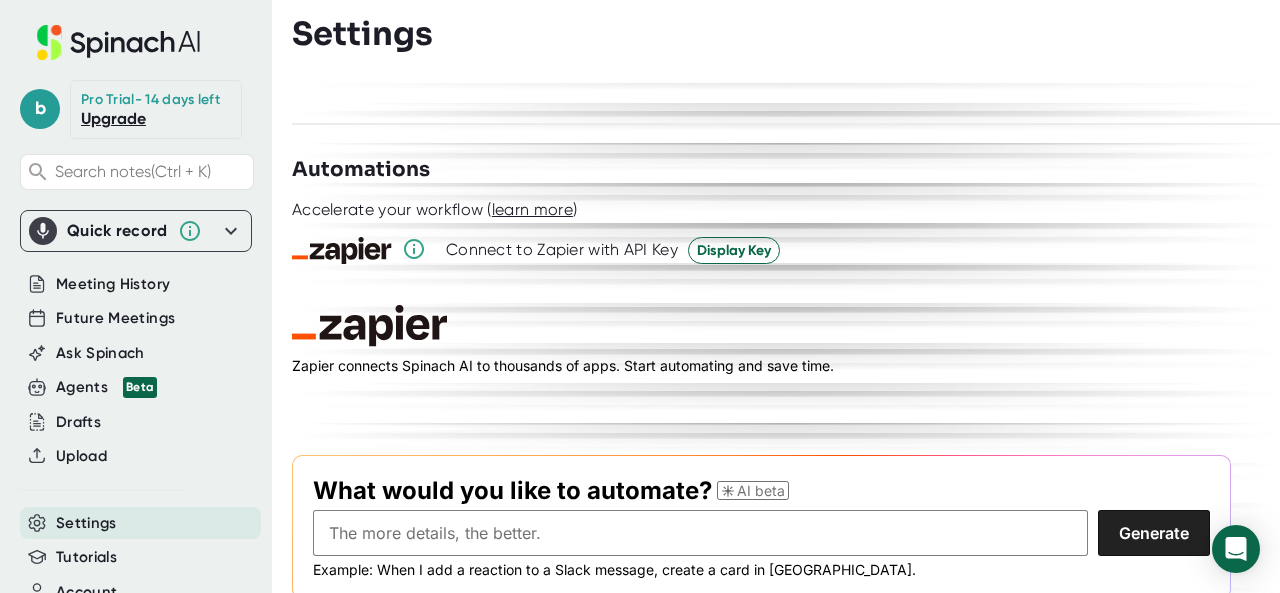 scroll, scrollTop: 2823, scrollLeft: 0, axis: vertical 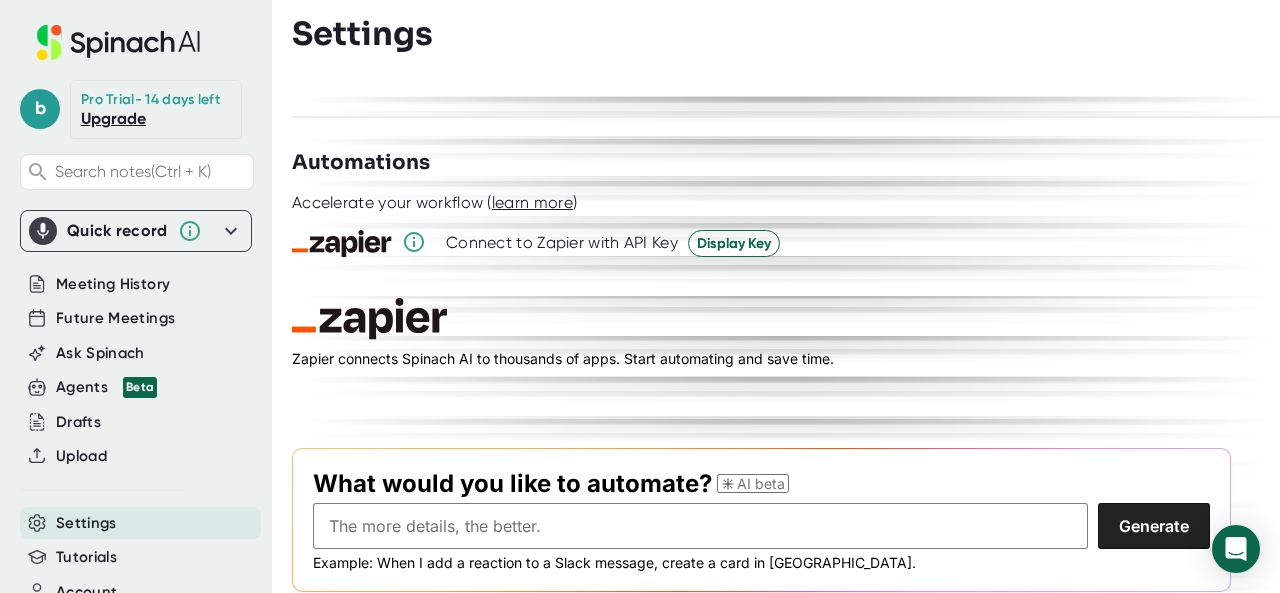 drag, startPoint x: 86, startPoint y: 374, endPoint x: 1527, endPoint y: 7, distance: 1487.0004 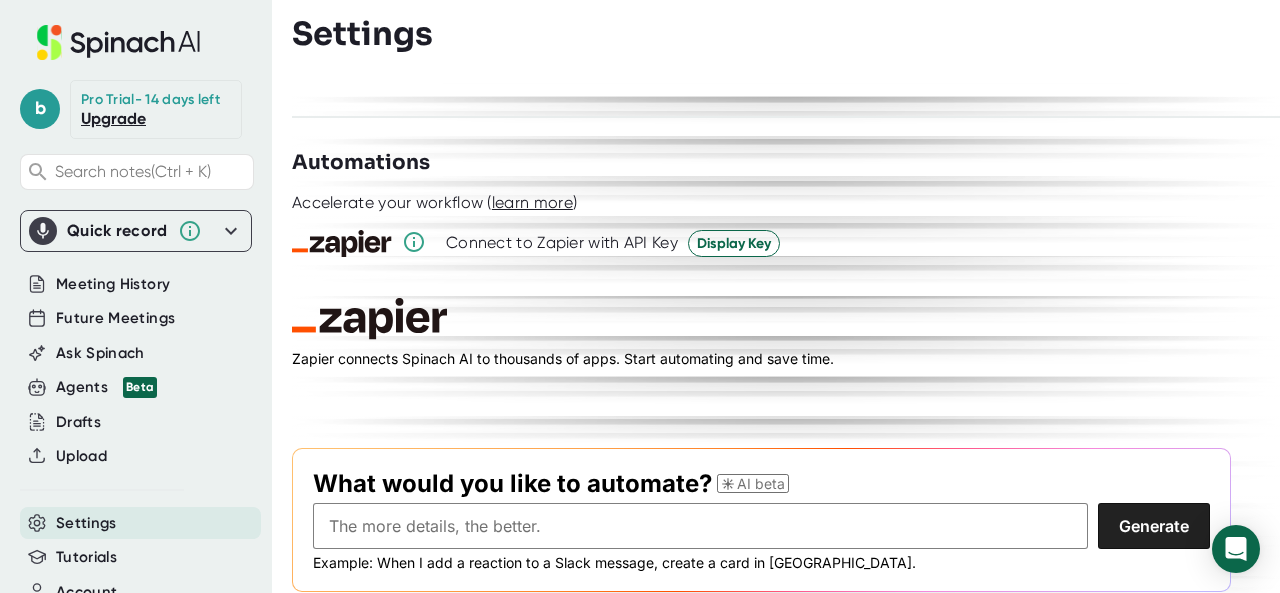 click on "**********" at bounding box center (640, 296) 